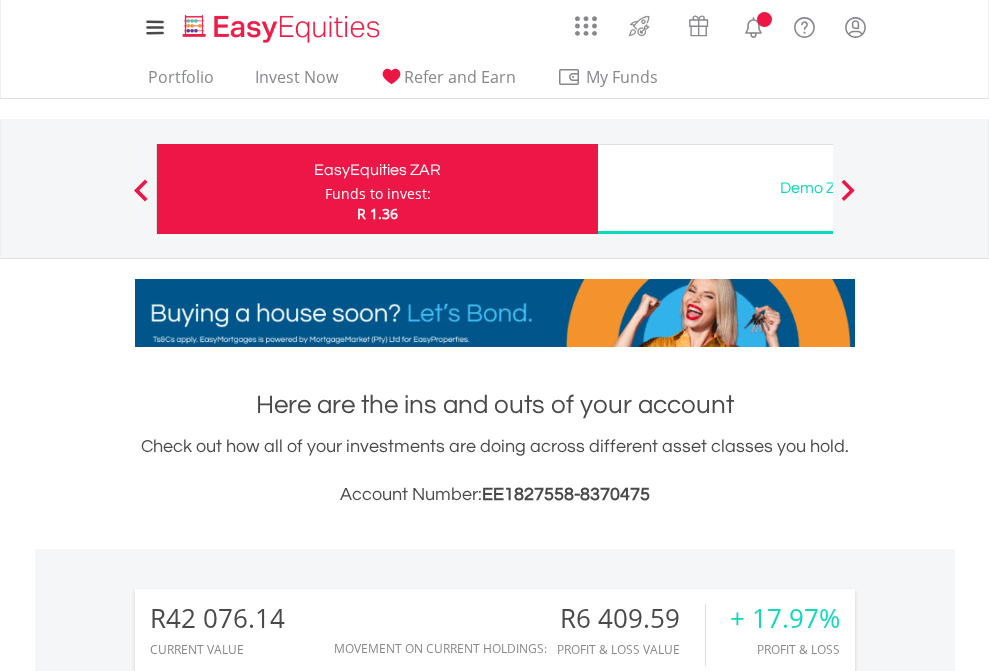 scroll, scrollTop: 0, scrollLeft: 0, axis: both 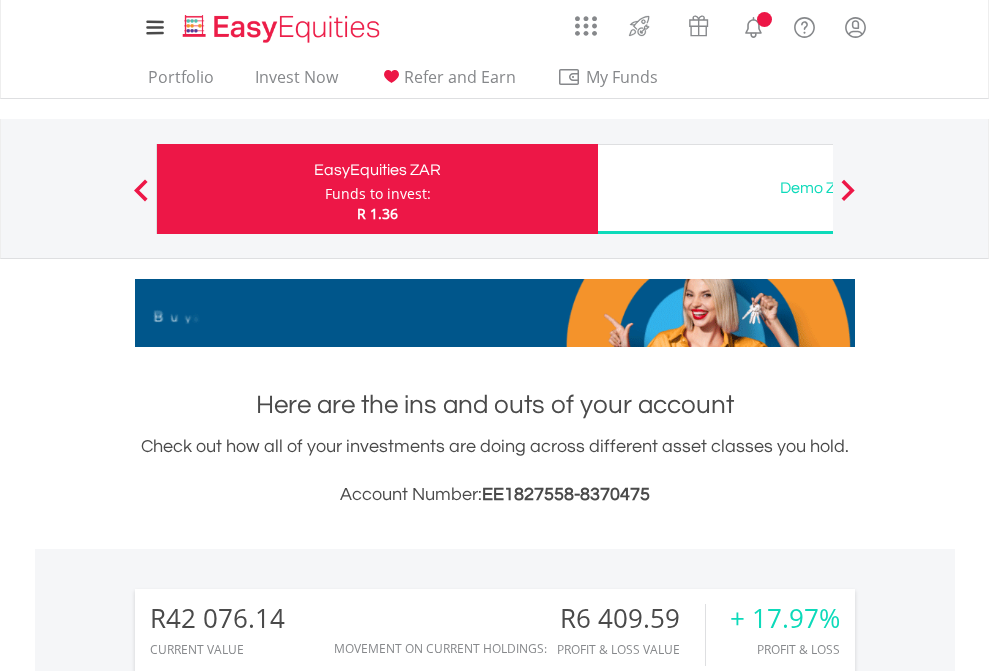 click on "Funds to invest:" at bounding box center [378, 194] 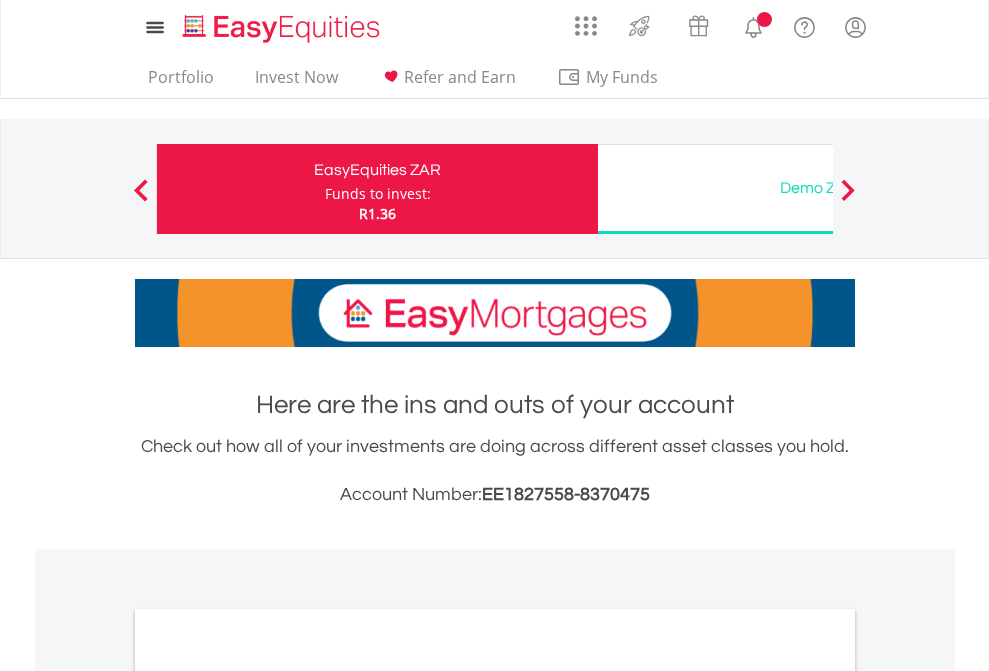 scroll, scrollTop: 0, scrollLeft: 0, axis: both 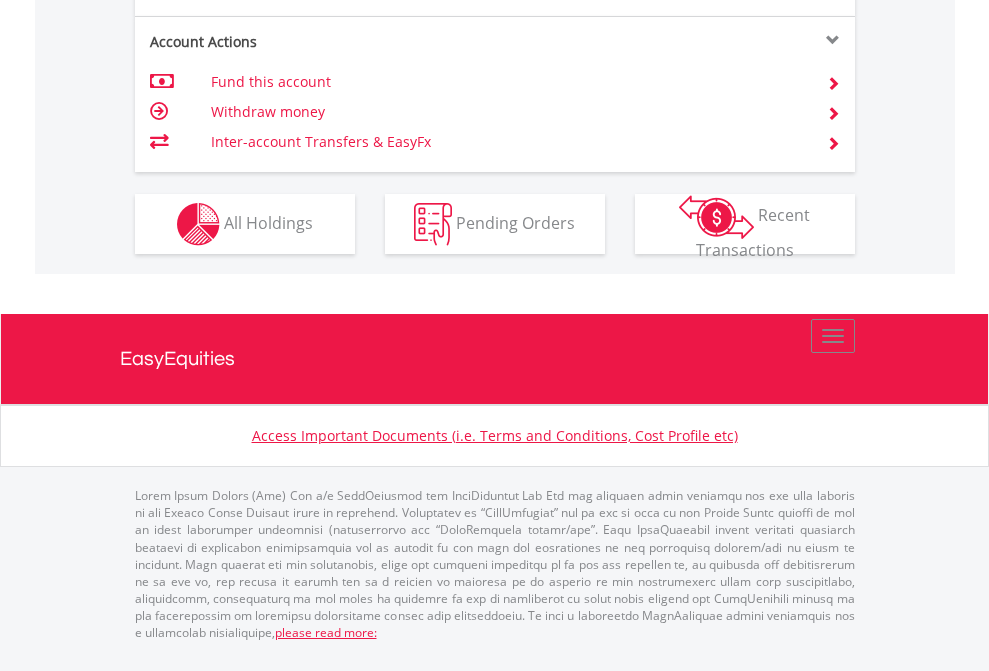 click on "Investment types" at bounding box center [706, -337] 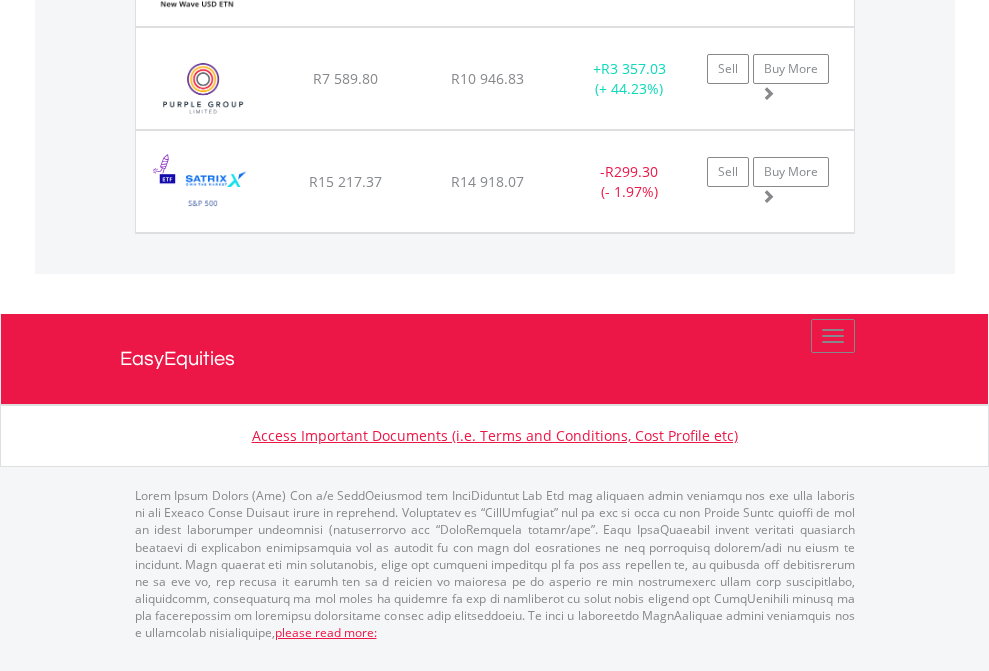 scroll, scrollTop: 2385, scrollLeft: 0, axis: vertical 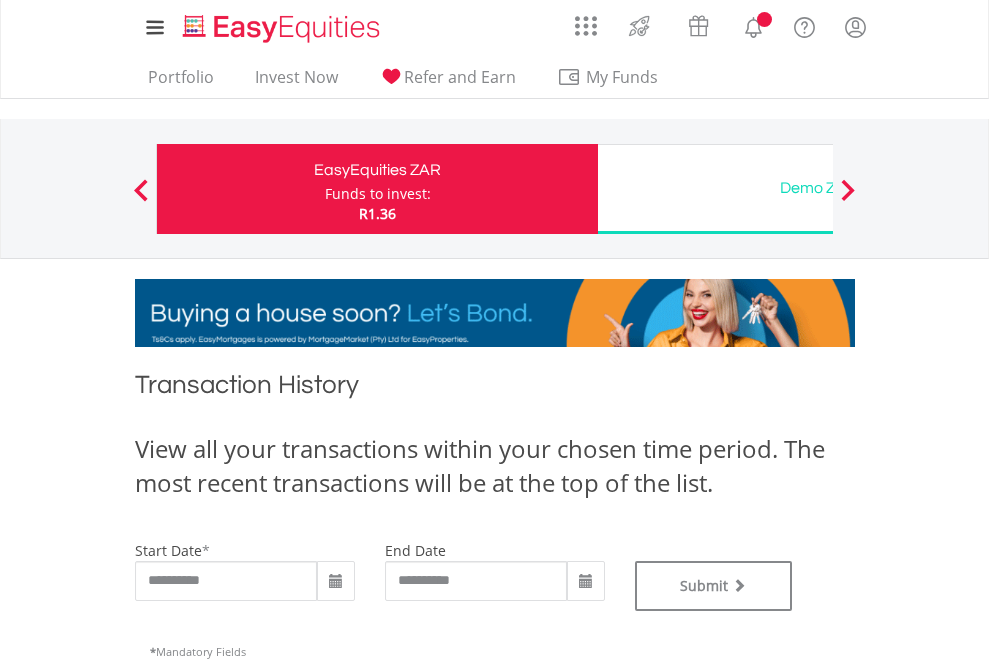 type on "**********" 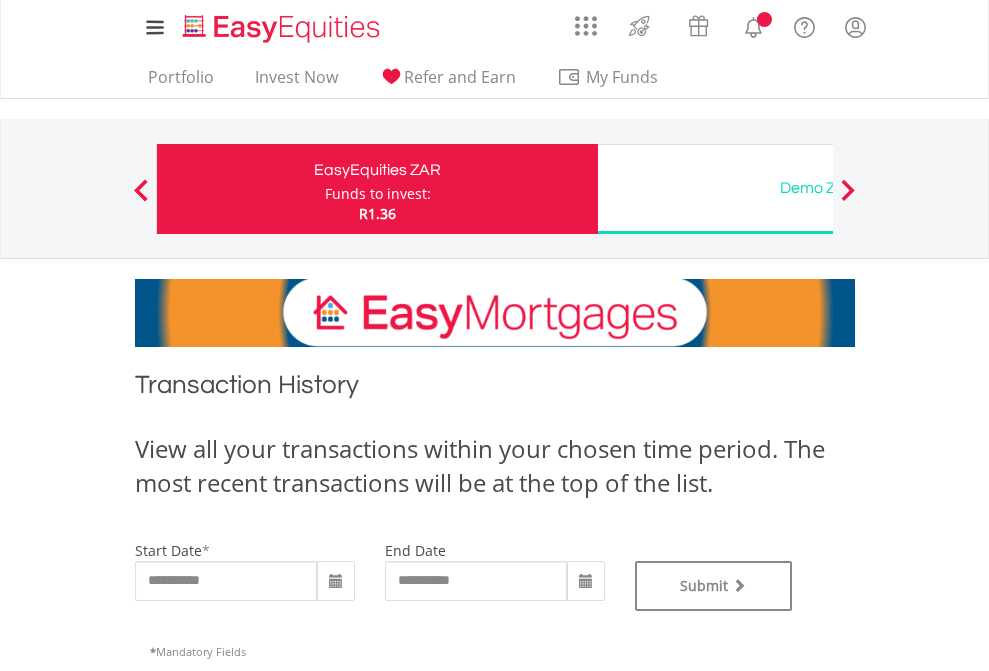 type on "**********" 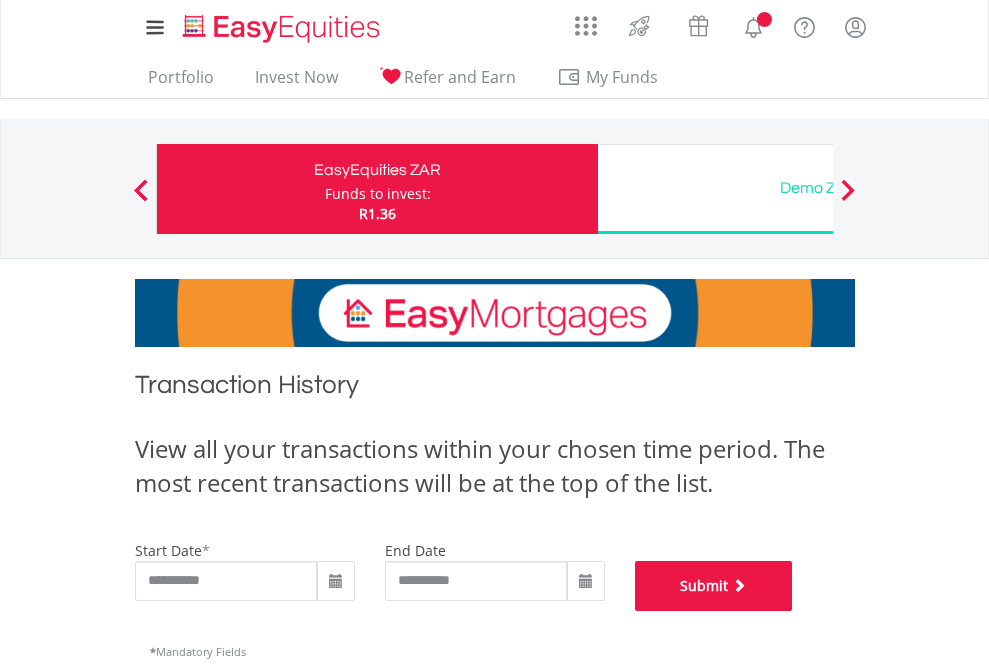 click on "Submit" at bounding box center [714, 586] 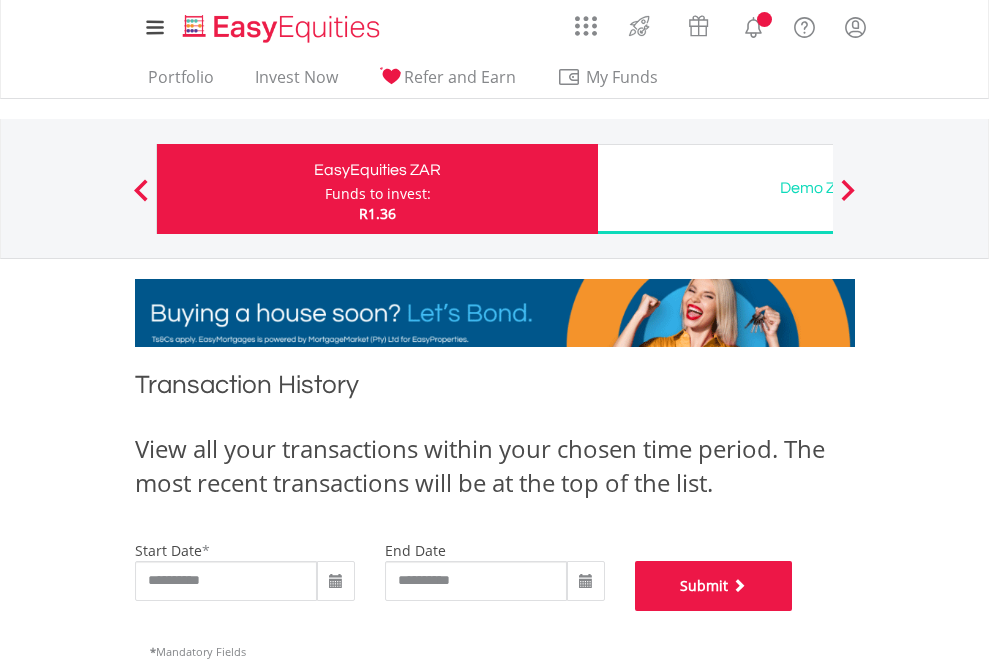 scroll, scrollTop: 811, scrollLeft: 0, axis: vertical 